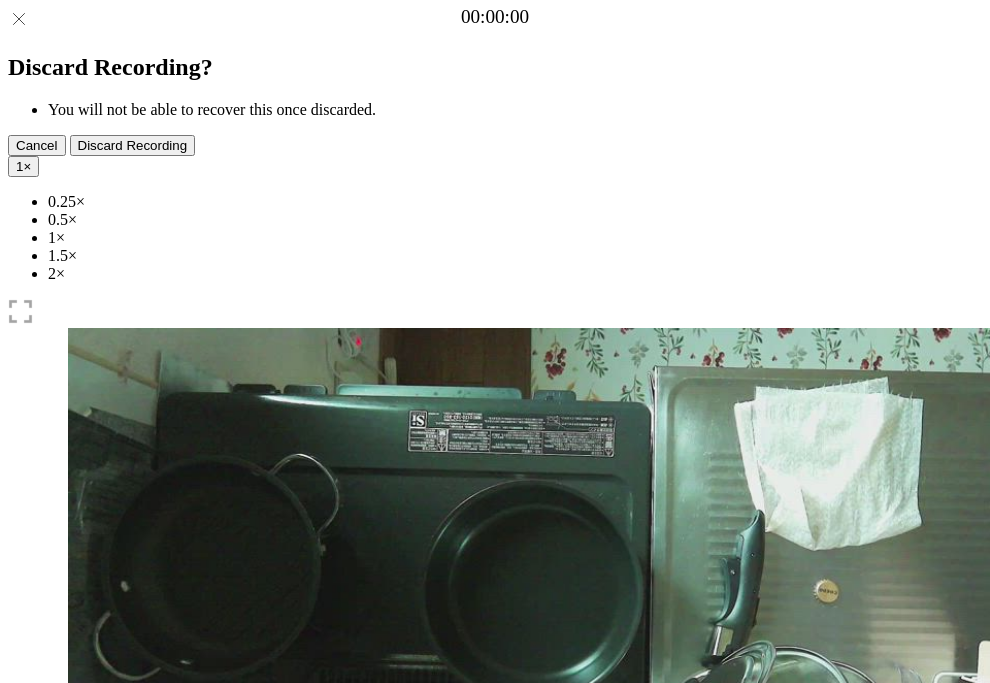 scroll, scrollTop: 0, scrollLeft: 0, axis: both 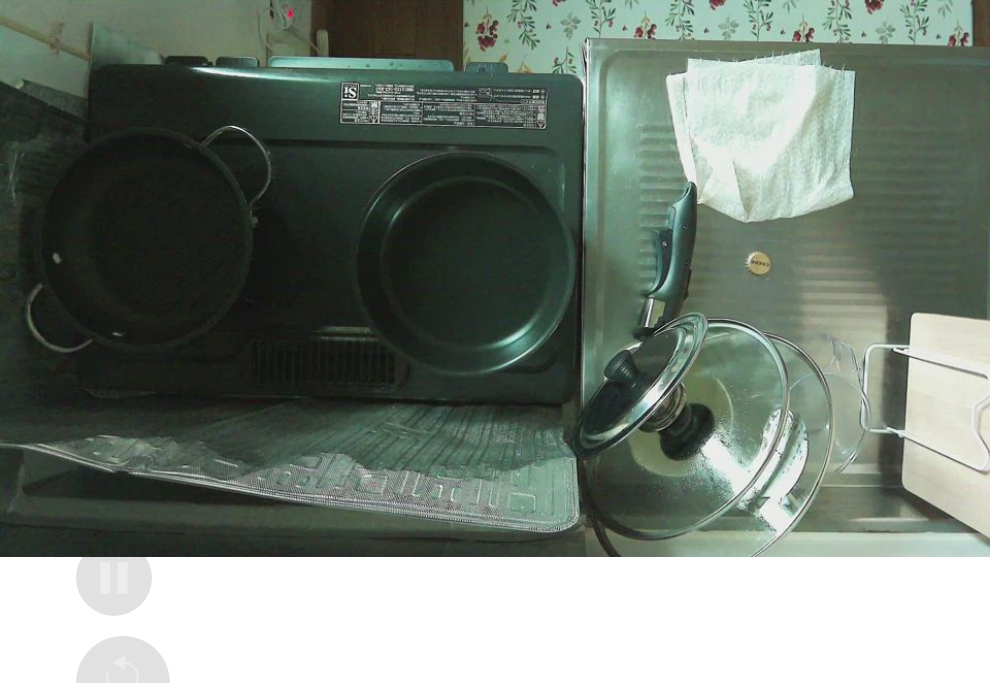 click at bounding box center (495, 278) 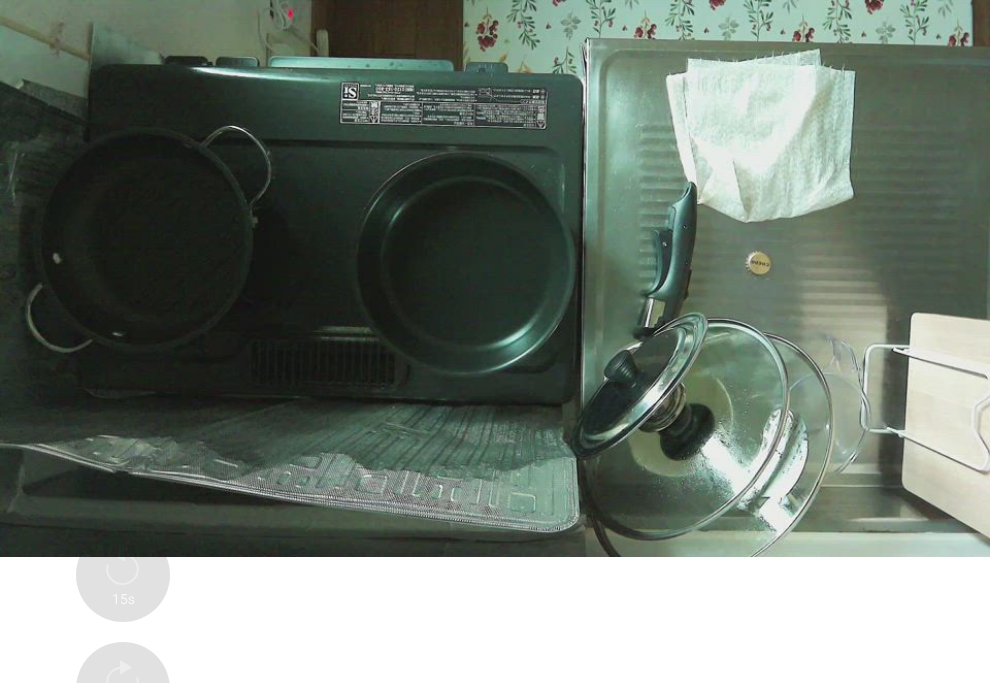click on "1" at bounding box center [19, 166] 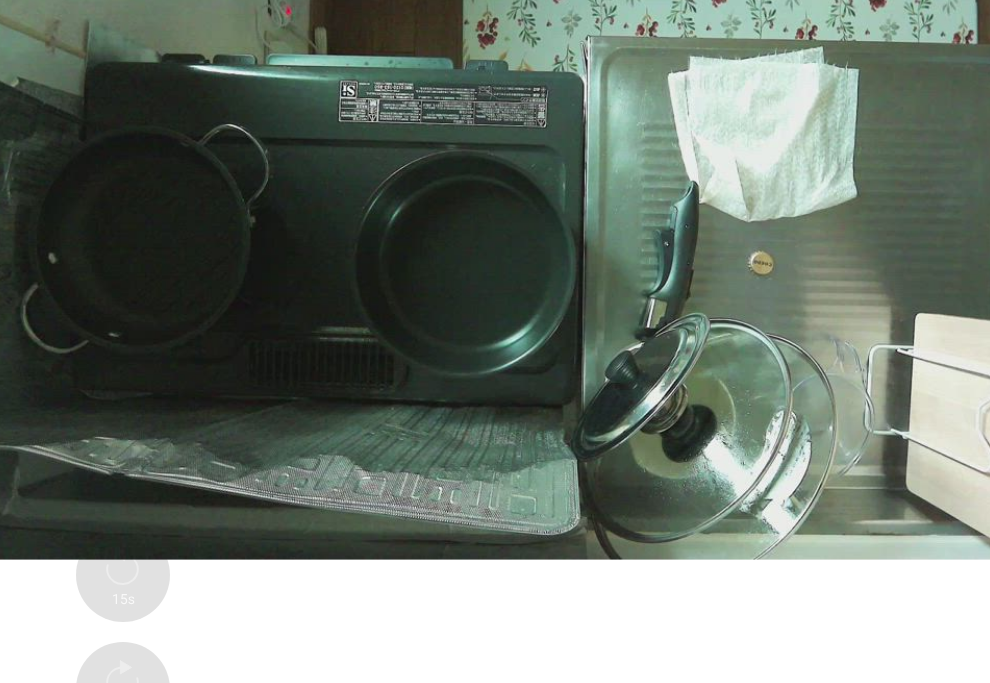 click at bounding box center (104, 1041) 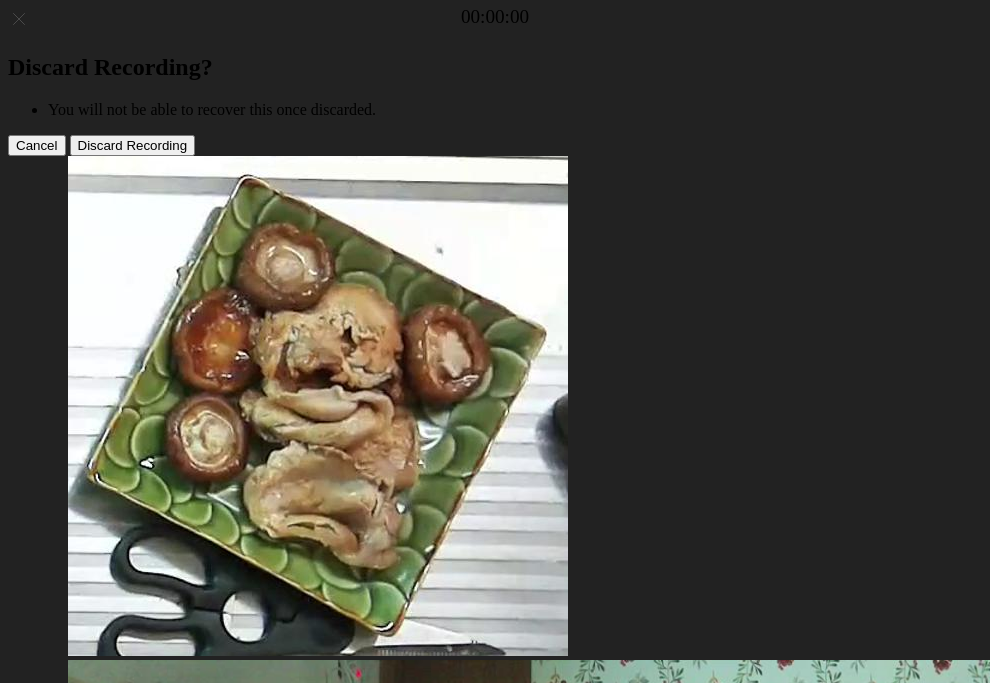 scroll, scrollTop: 0, scrollLeft: 0, axis: both 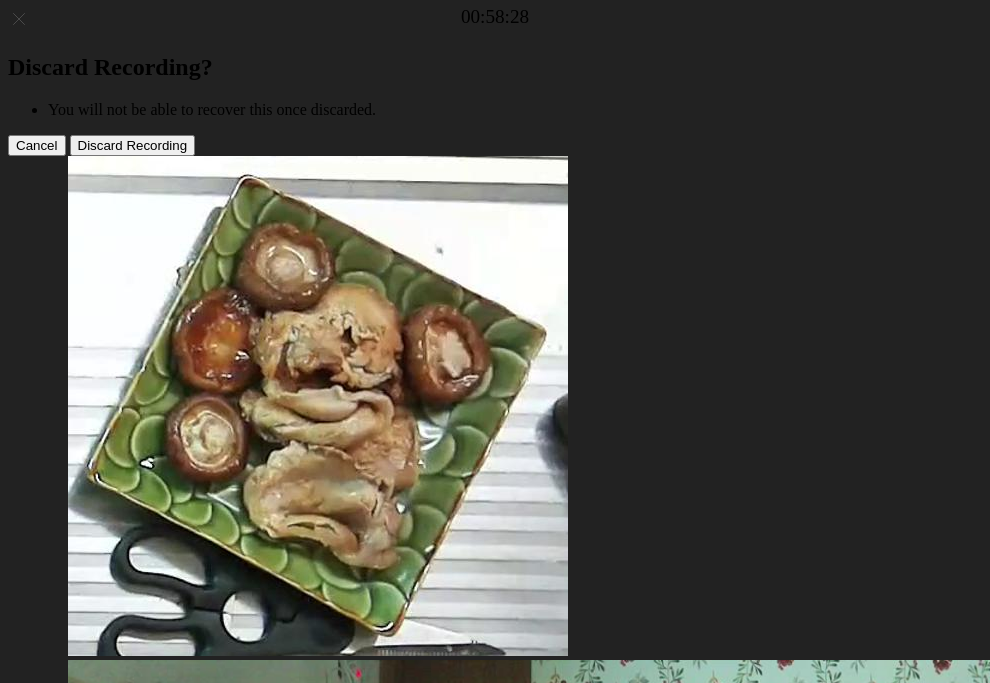 click at bounding box center (174, 1576) 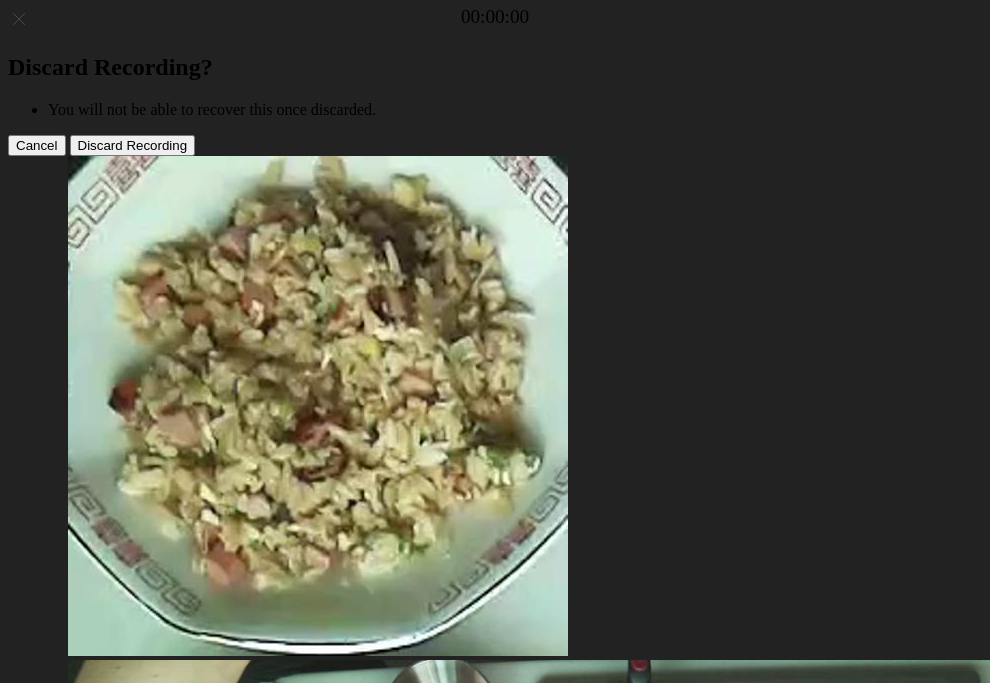 scroll, scrollTop: 0, scrollLeft: 0, axis: both 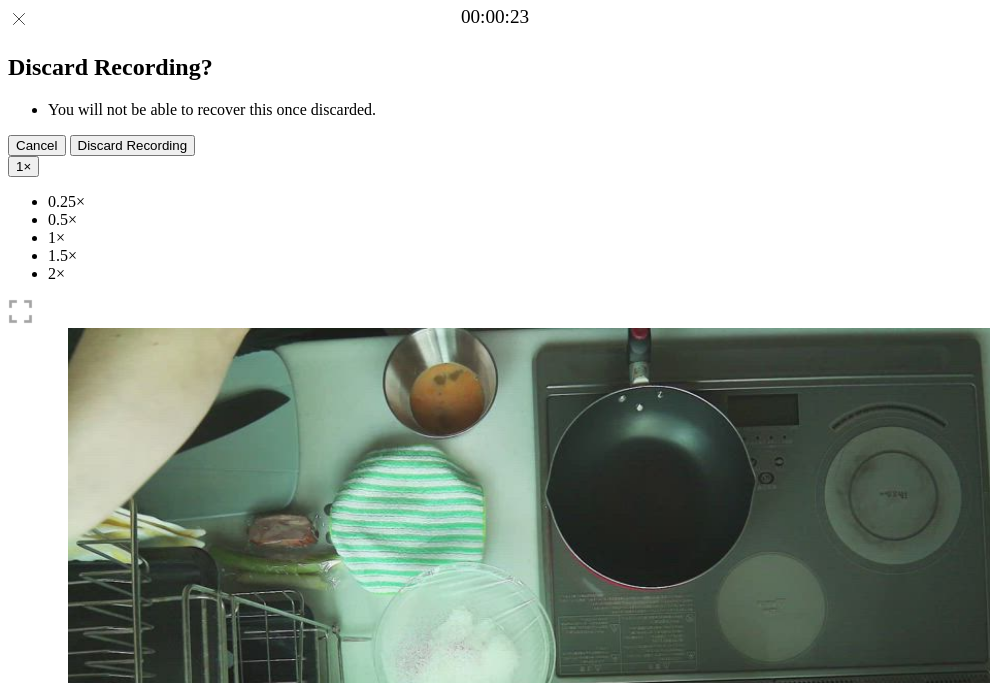 click on "Time elapsed:  00:00
Time remaining:  01:05" at bounding box center [495, 1028] 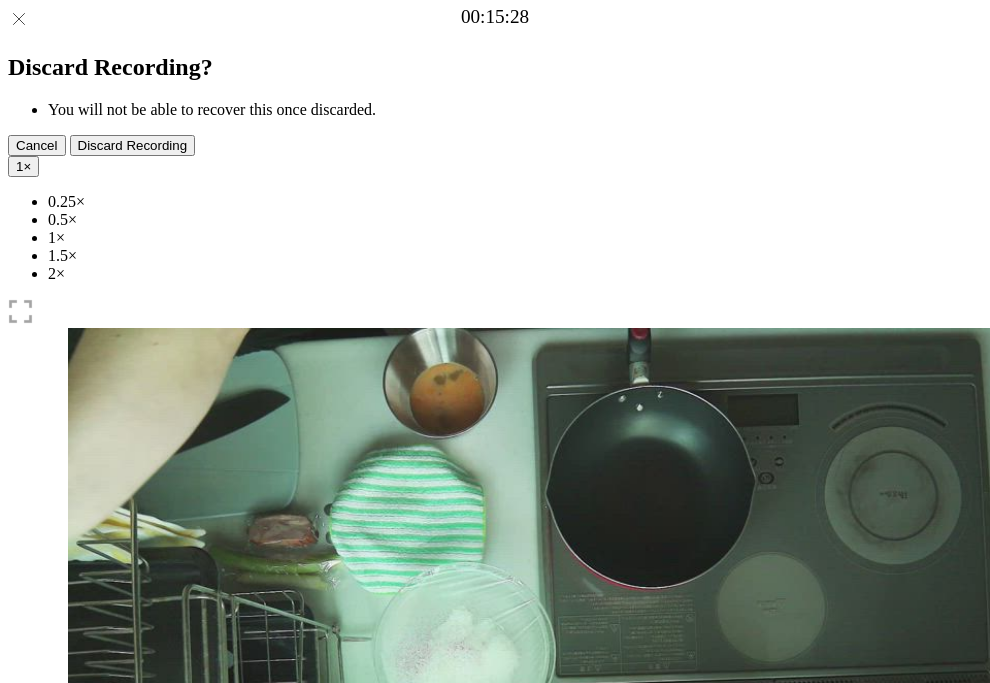click on "Time elapsed:  00:31
Time remaining:  00:34" at bounding box center (495, 1028) 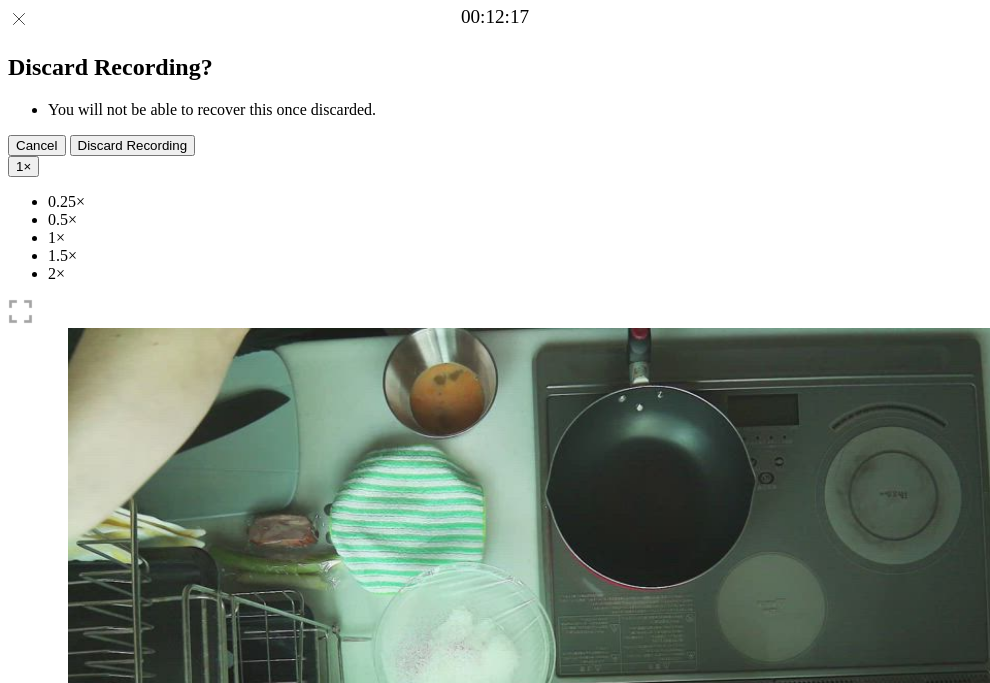 click on "1 ×" at bounding box center (23, 166) 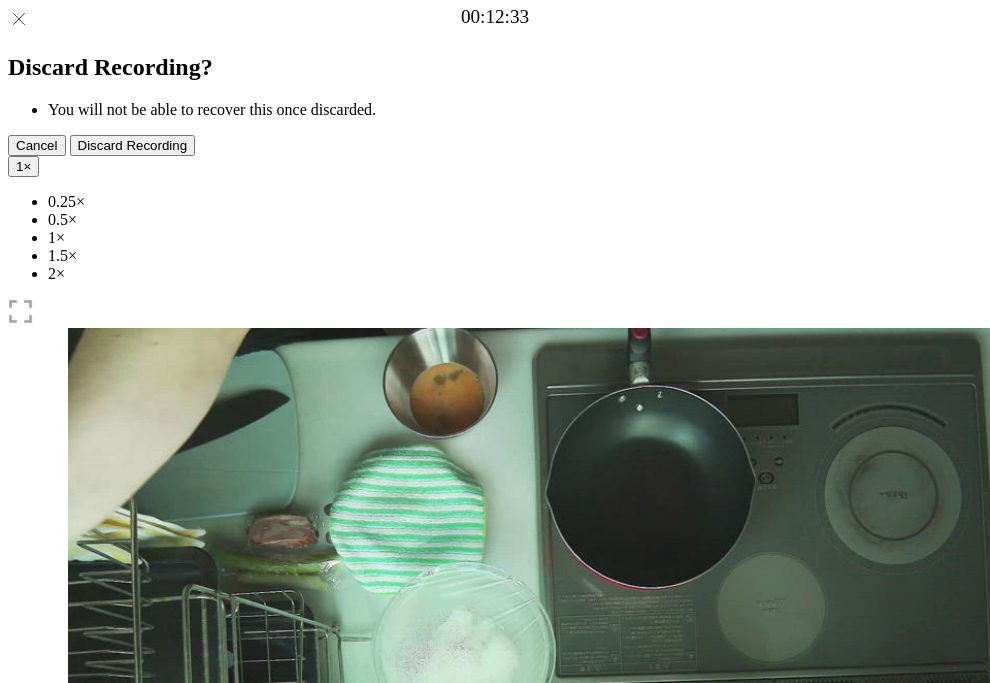 click on "2×" at bounding box center [515, 274] 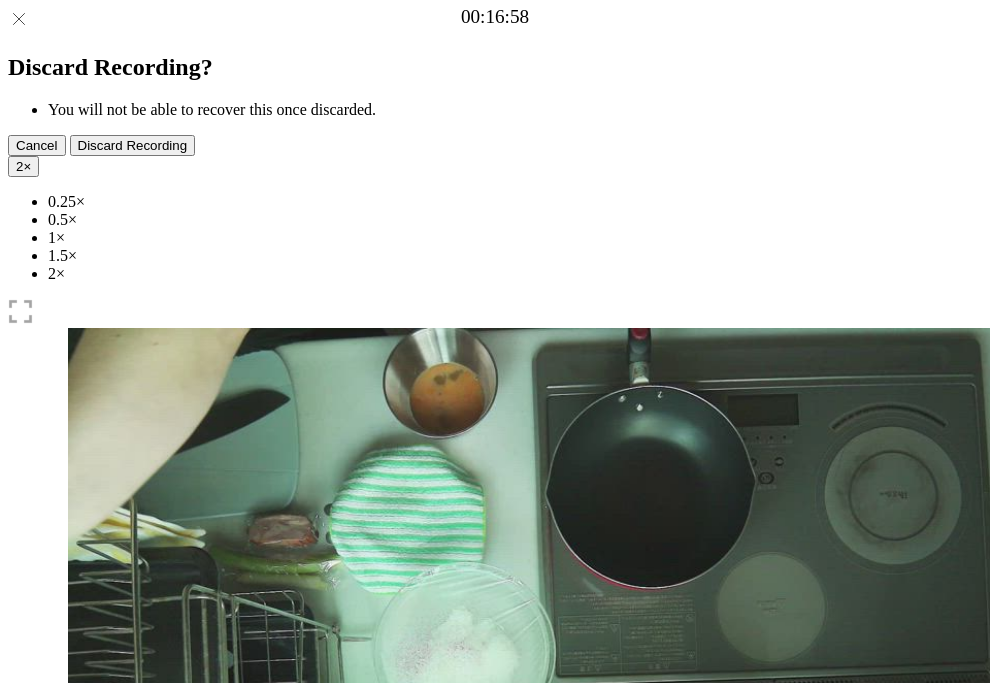 click at bounding box center [169, 1040] 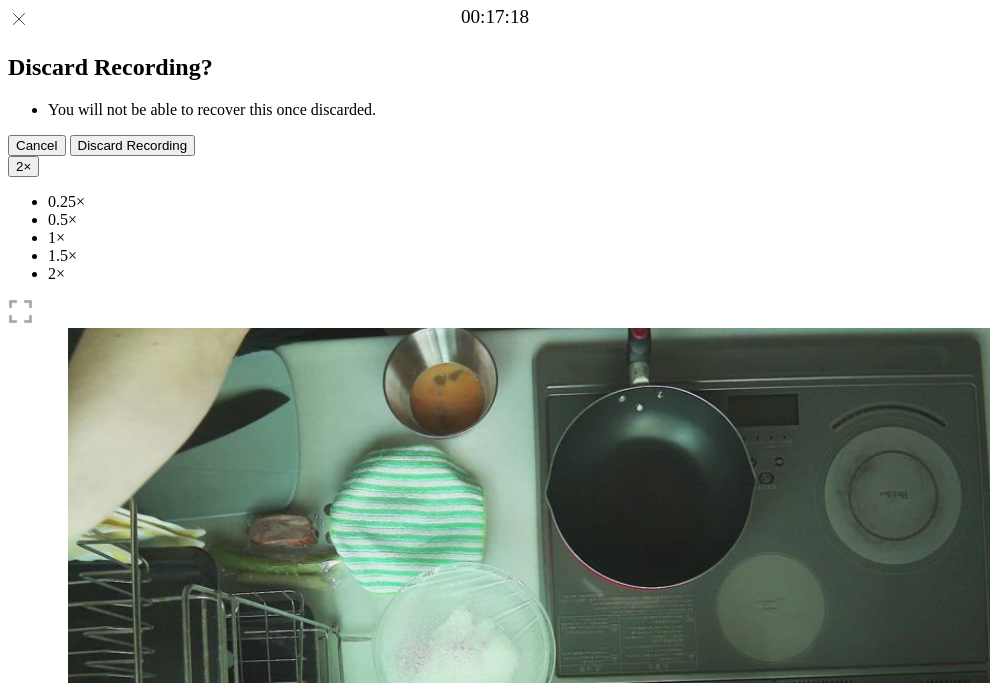 click at bounding box center [104, 1041] 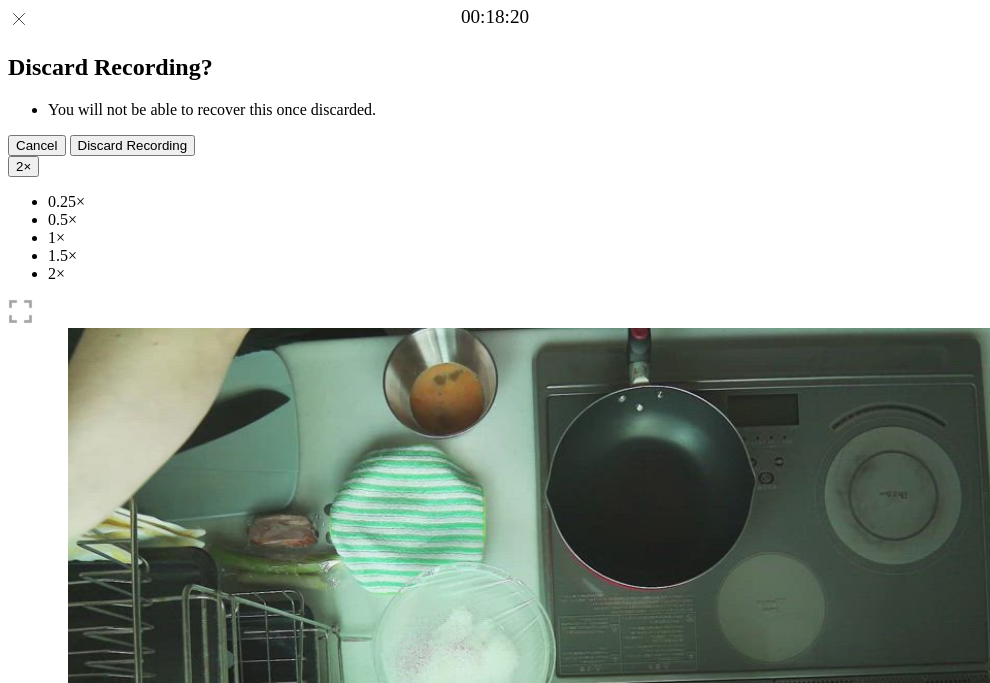 click at bounding box center (169, 1040) 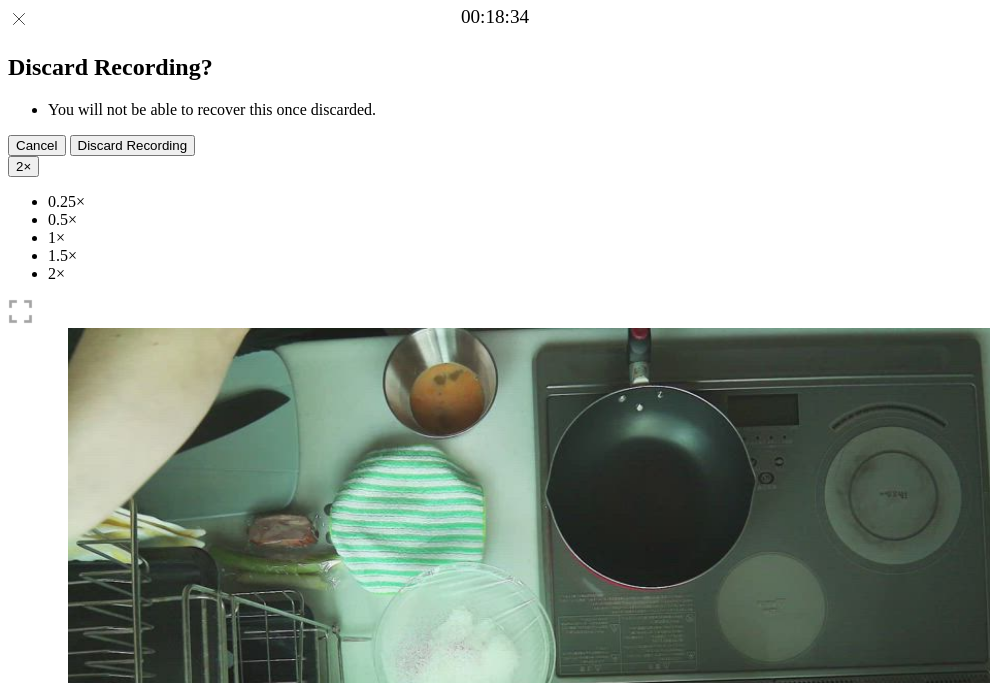 click at bounding box center [104, 1041] 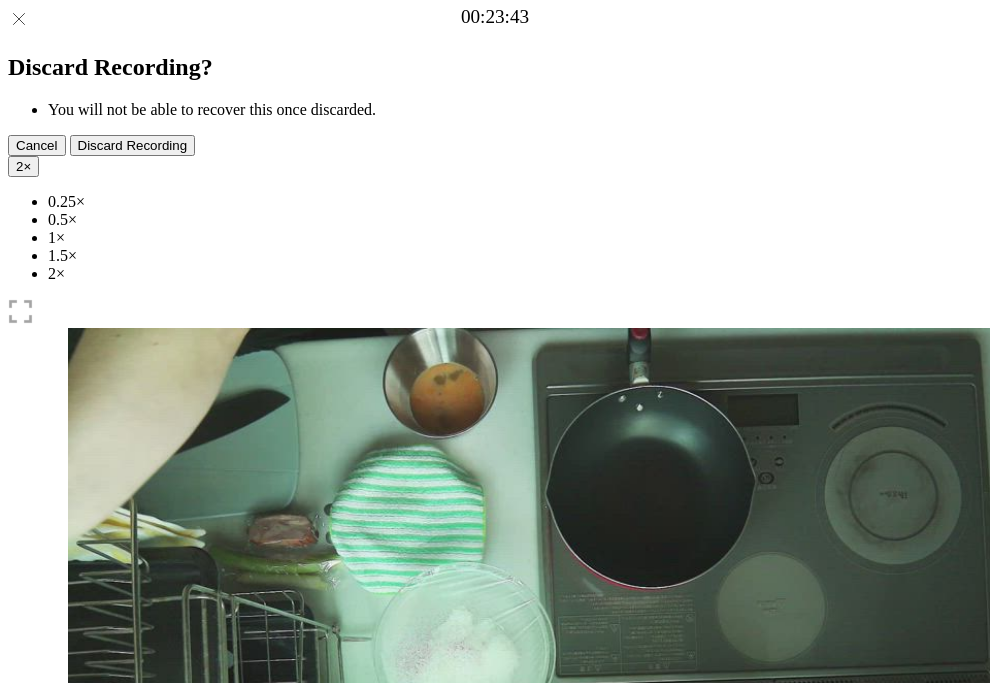 click at bounding box center [169, 1040] 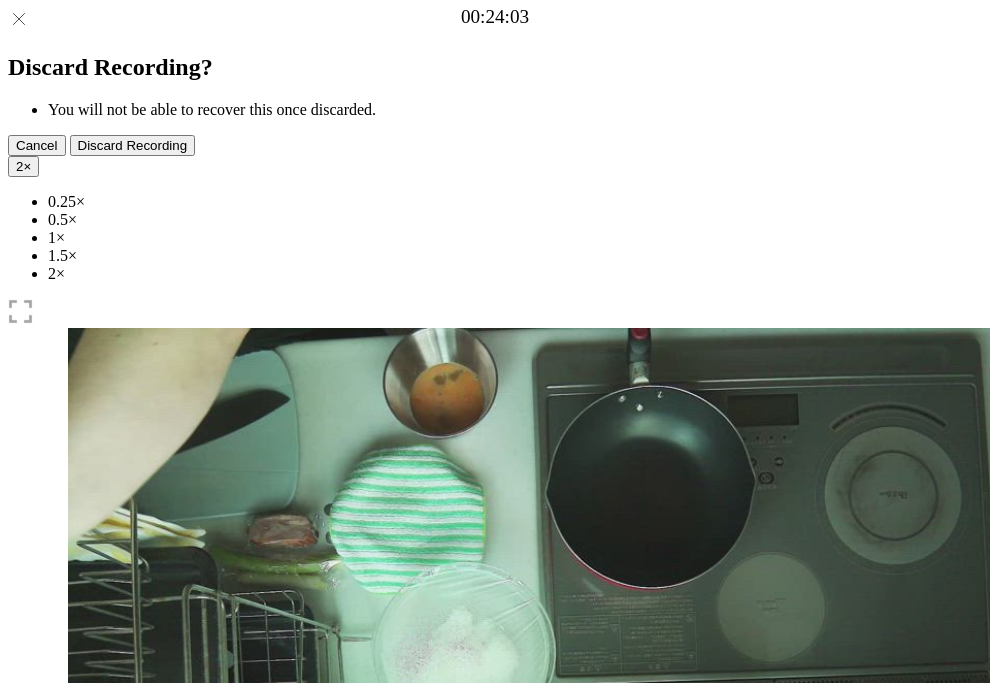 click at bounding box center (104, 1041) 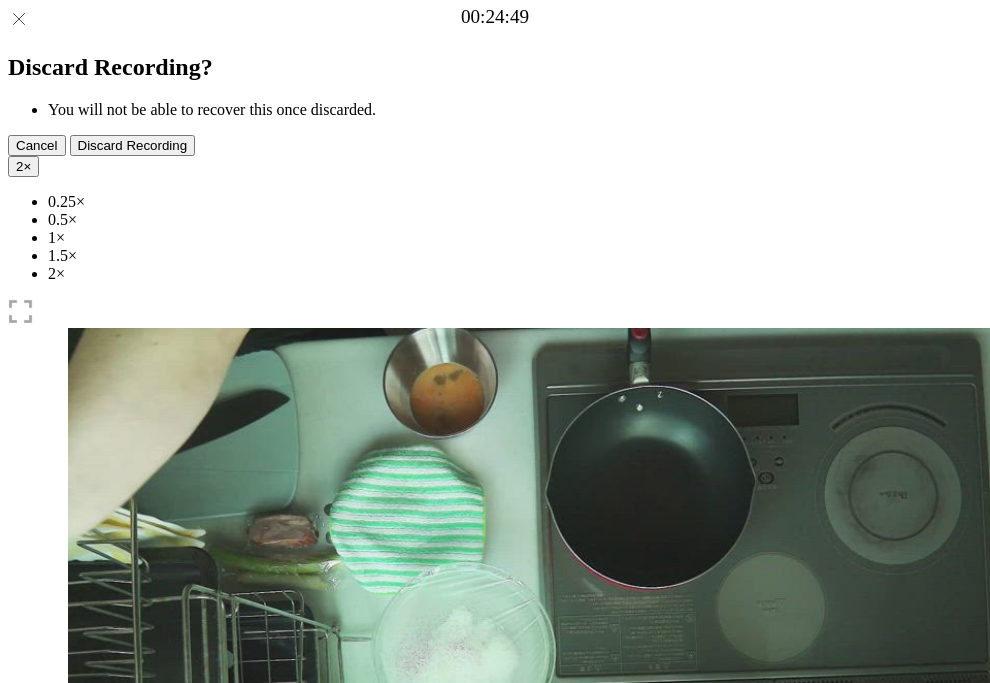 click at bounding box center (169, 1040) 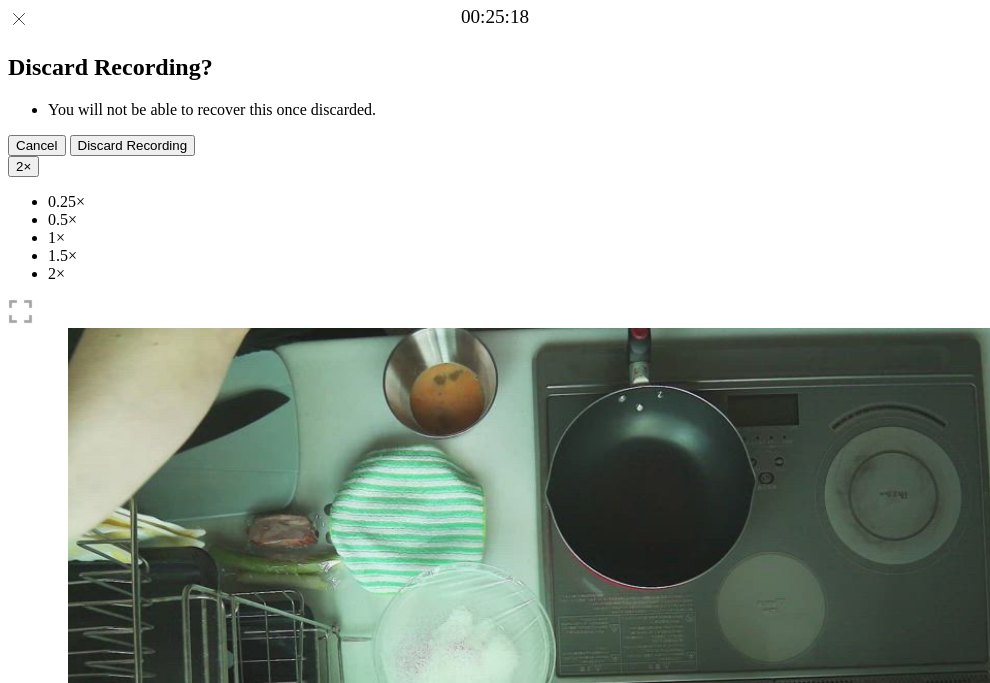 click at bounding box center [104, 1041] 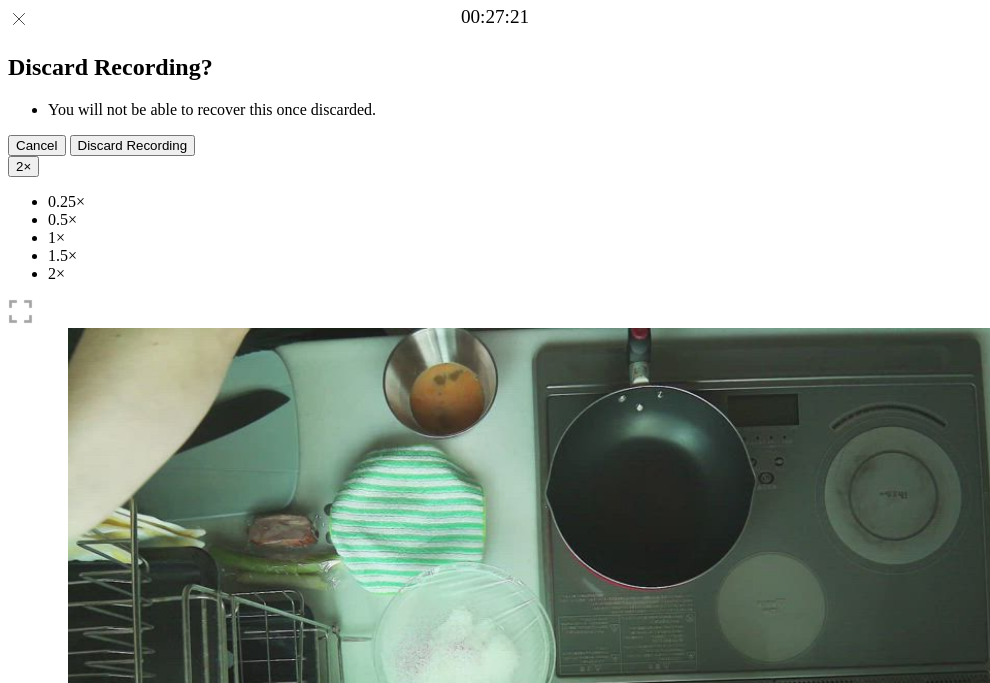 click at bounding box center [190, 1040] 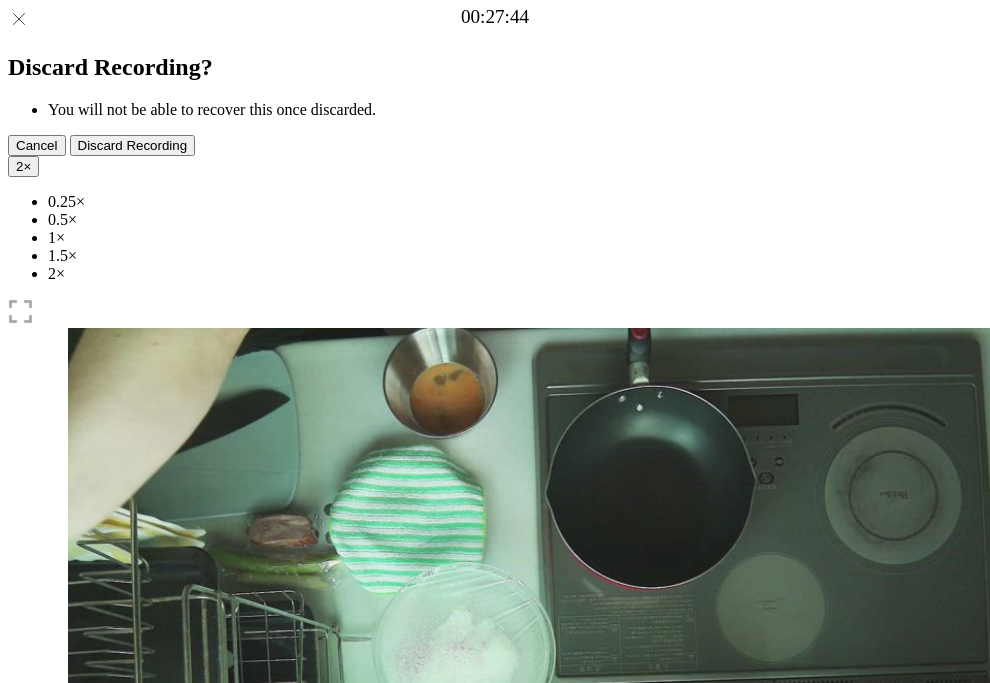 click on "2 ×" at bounding box center (23, 166) 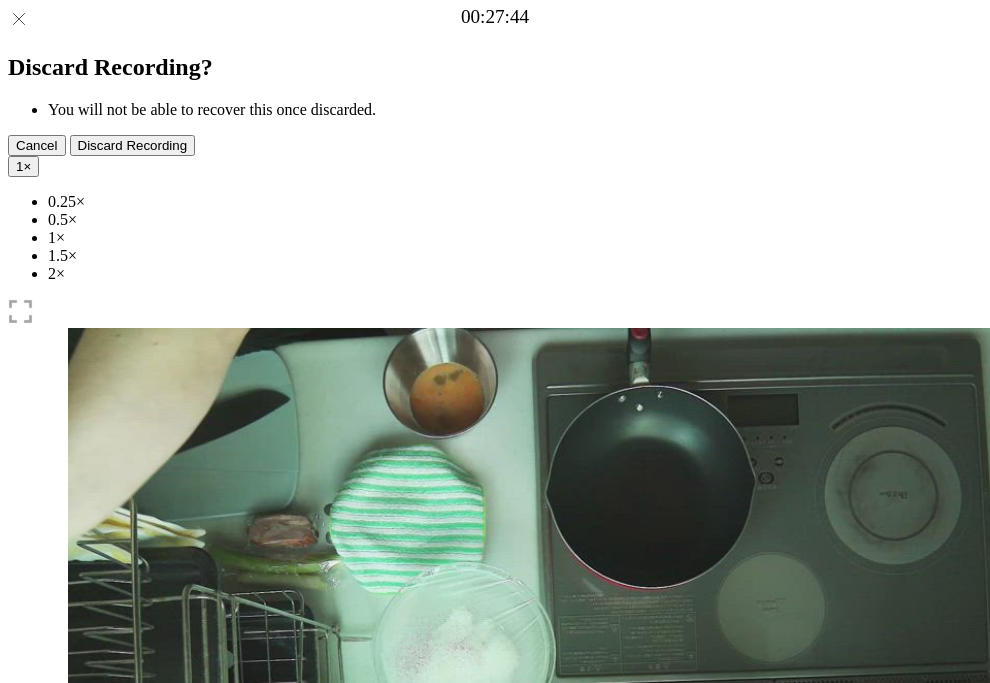 click on "Time elapsed:  00:57
Time remaining:  00:09" at bounding box center (495, 920) 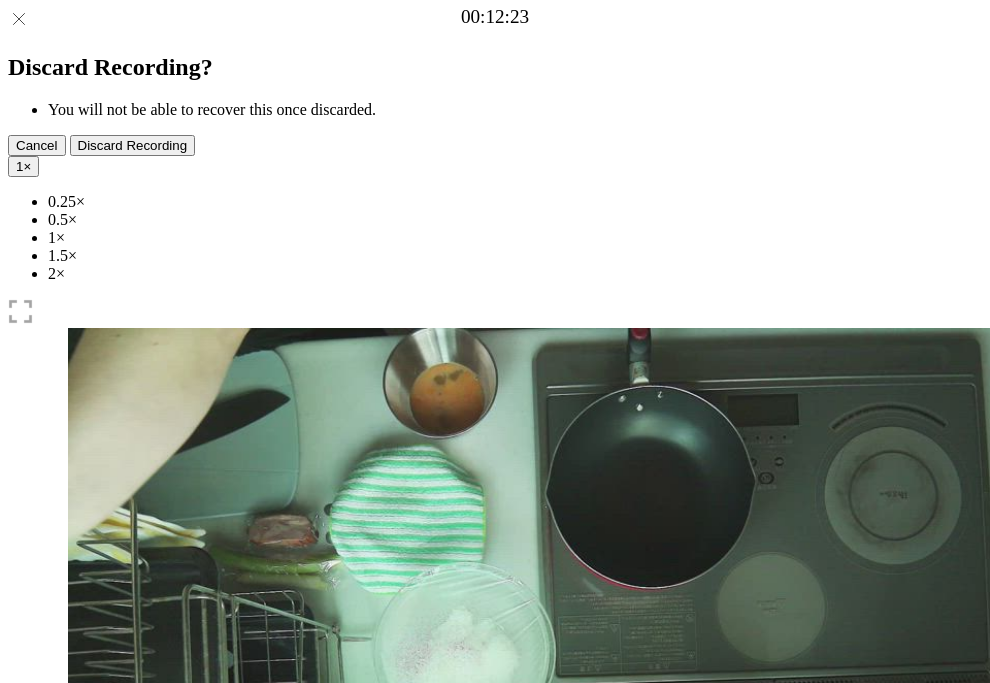 click at bounding box center [104, 1041] 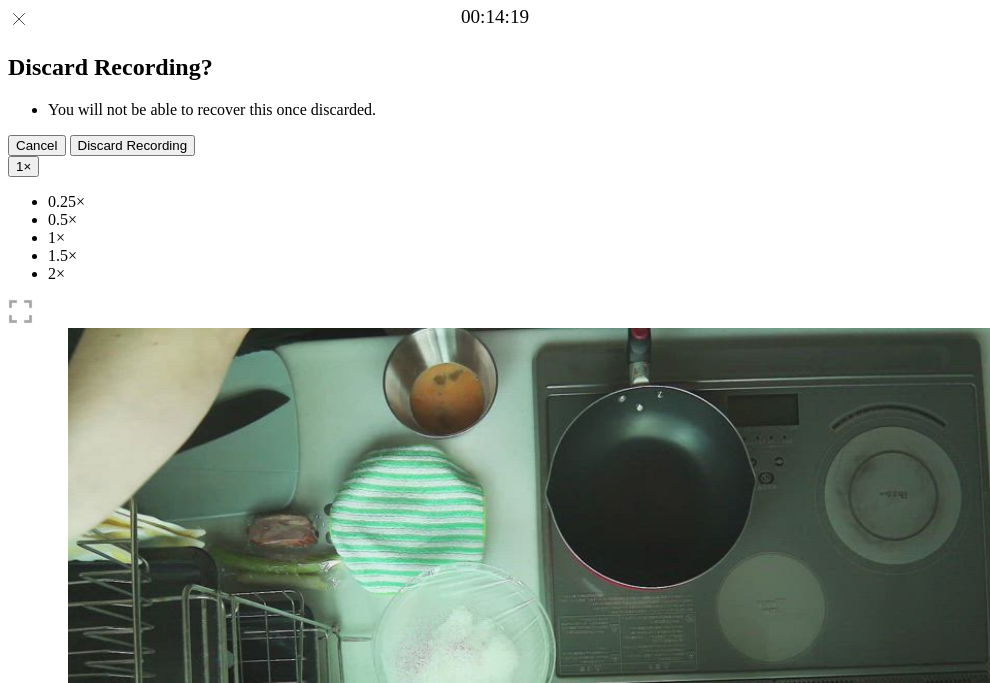 click at bounding box center (180, 1041) 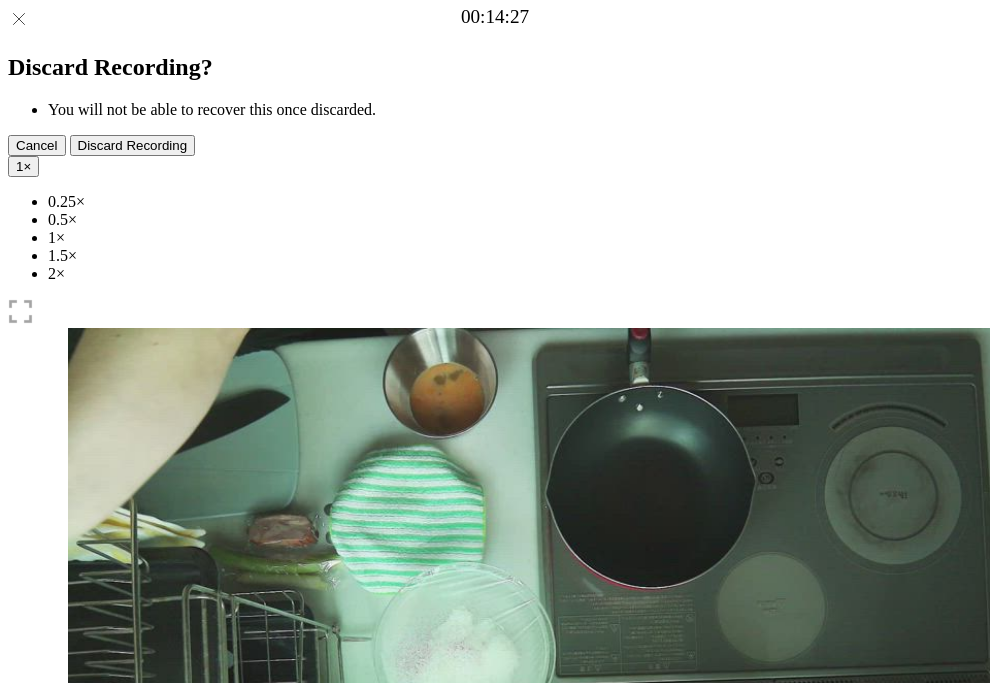 click at bounding box center (104, 1041) 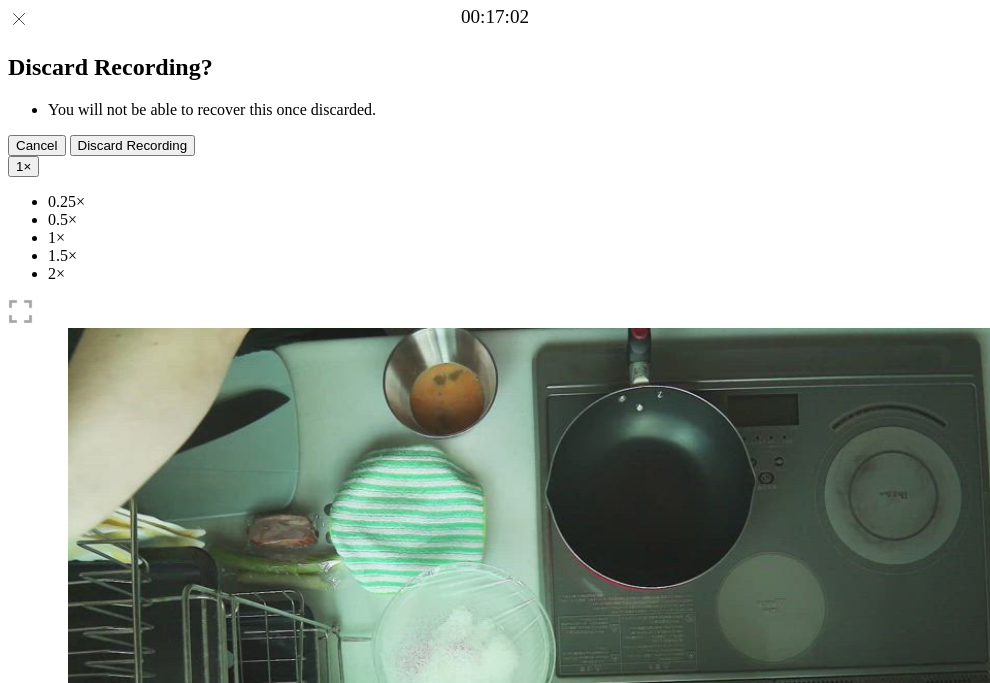 click at bounding box center [180, 1041] 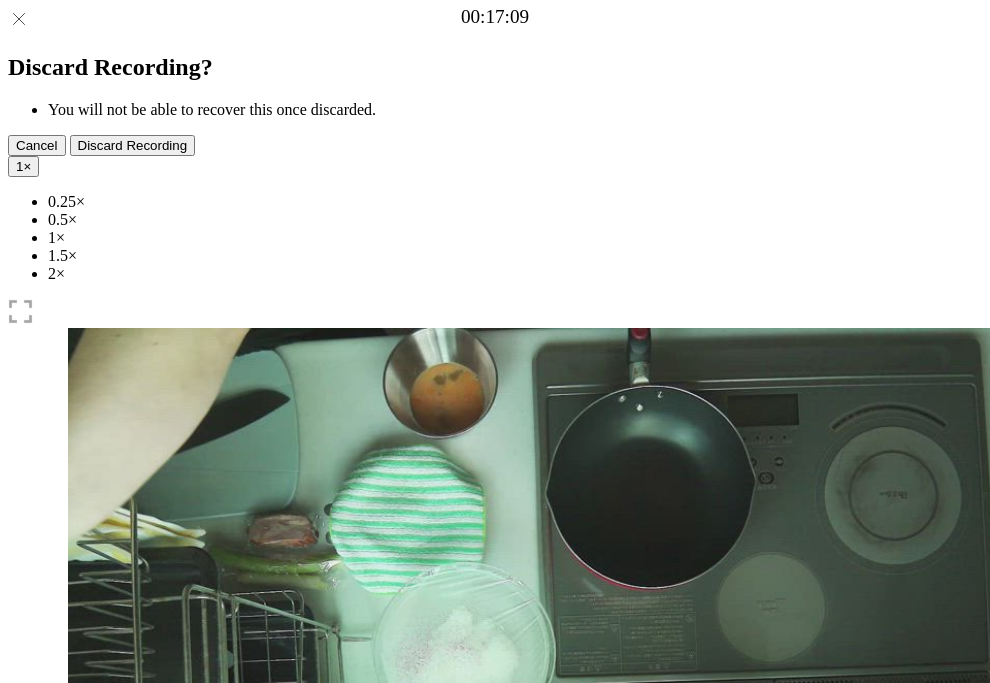 click at bounding box center (104, 1041) 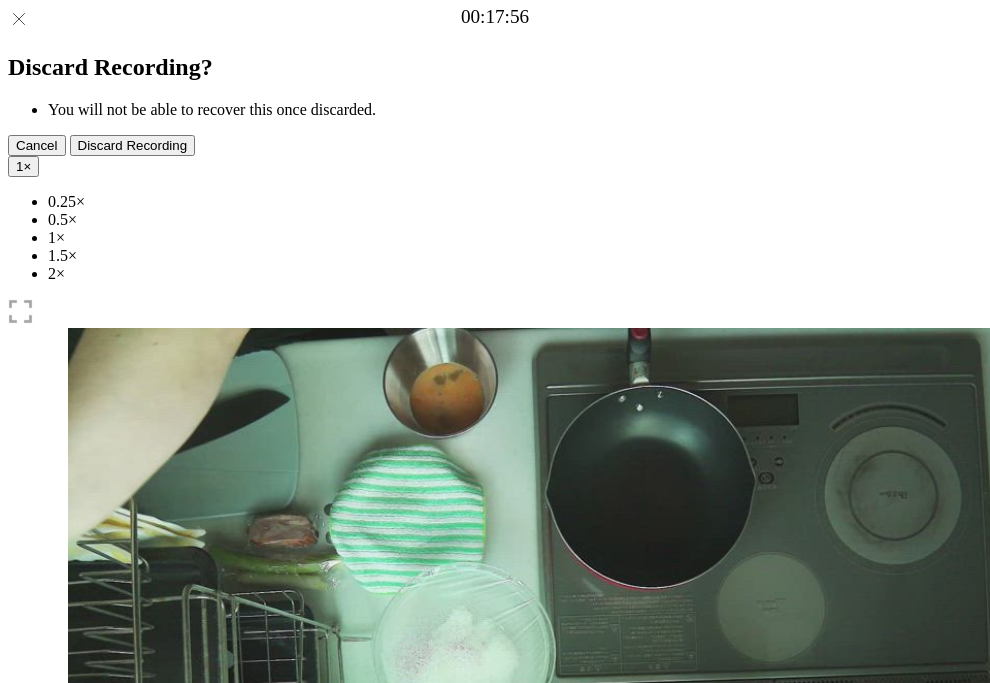 click at bounding box center [180, 1041] 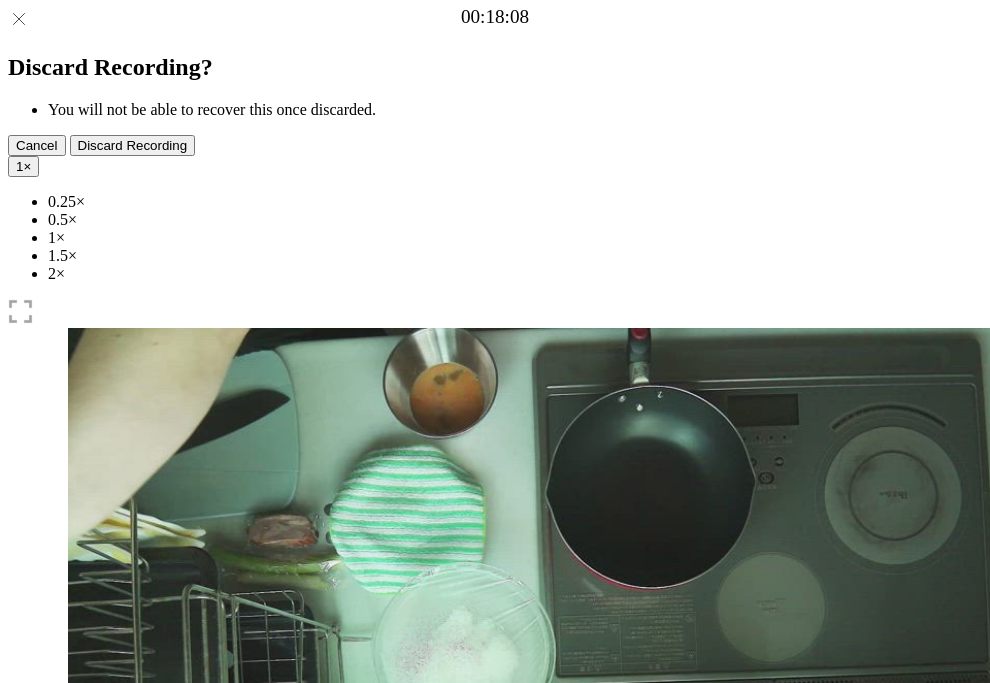 click at bounding box center (104, 1041) 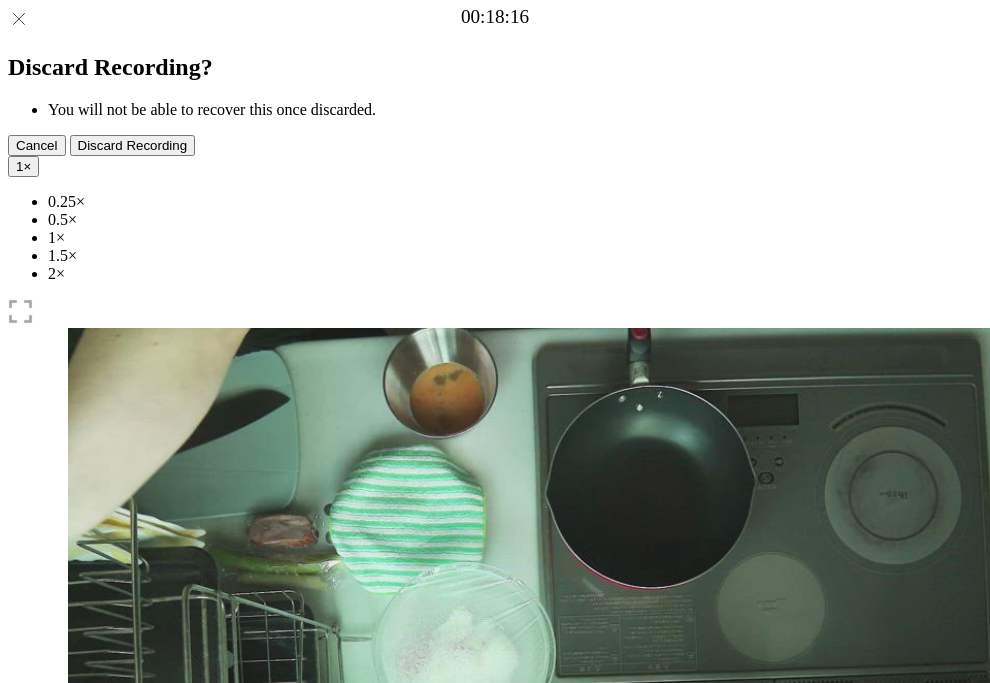 click at bounding box center [180, 1041] 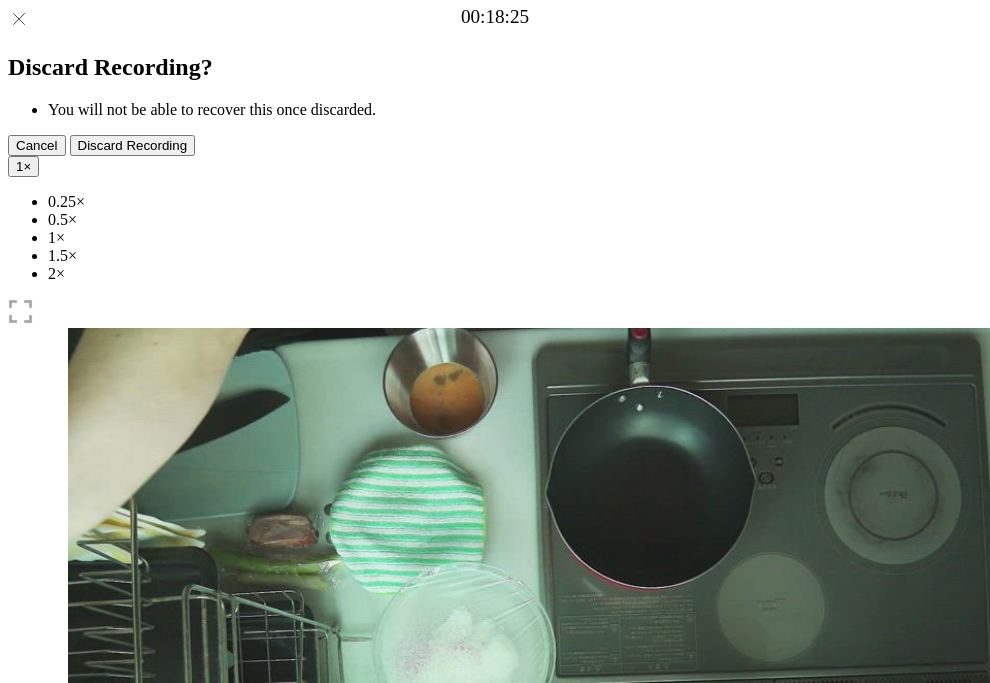 click at bounding box center [104, 1041] 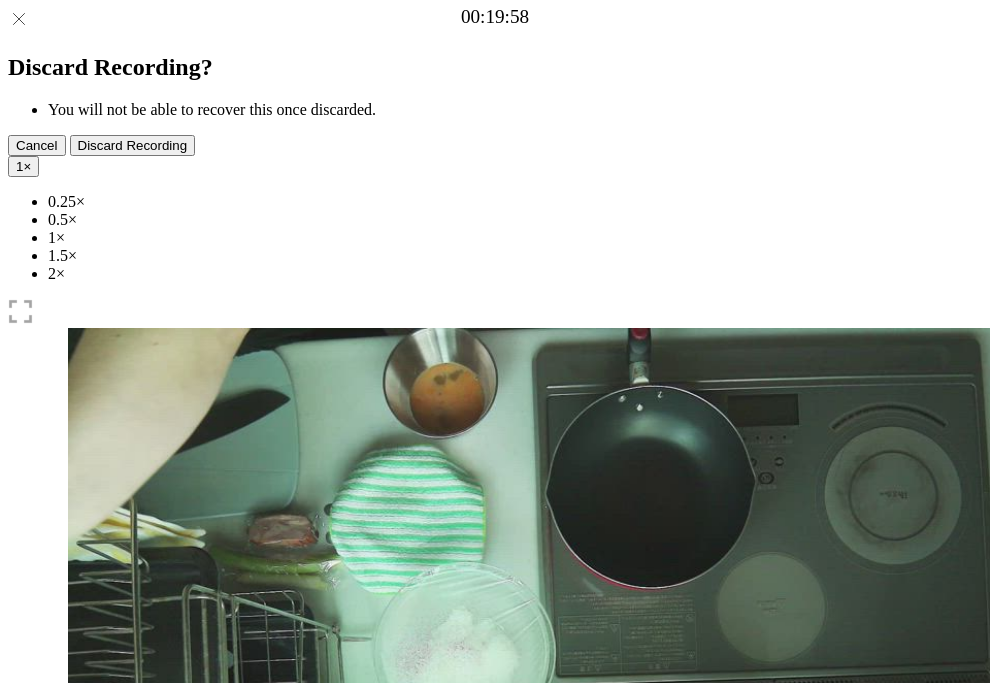 click at bounding box center (180, 1041) 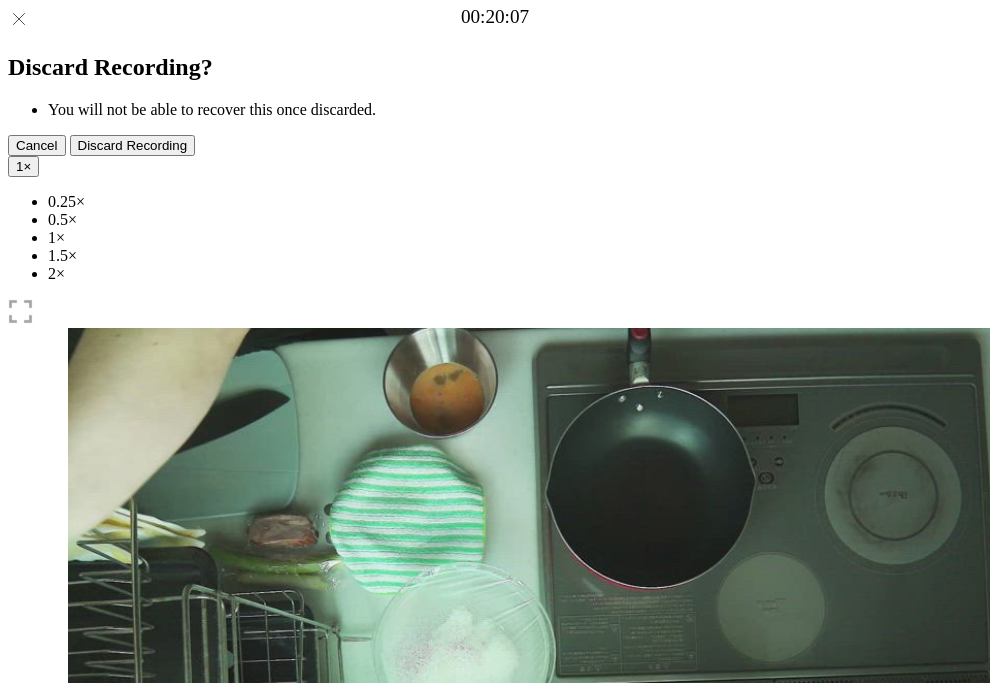click at bounding box center (104, 1041) 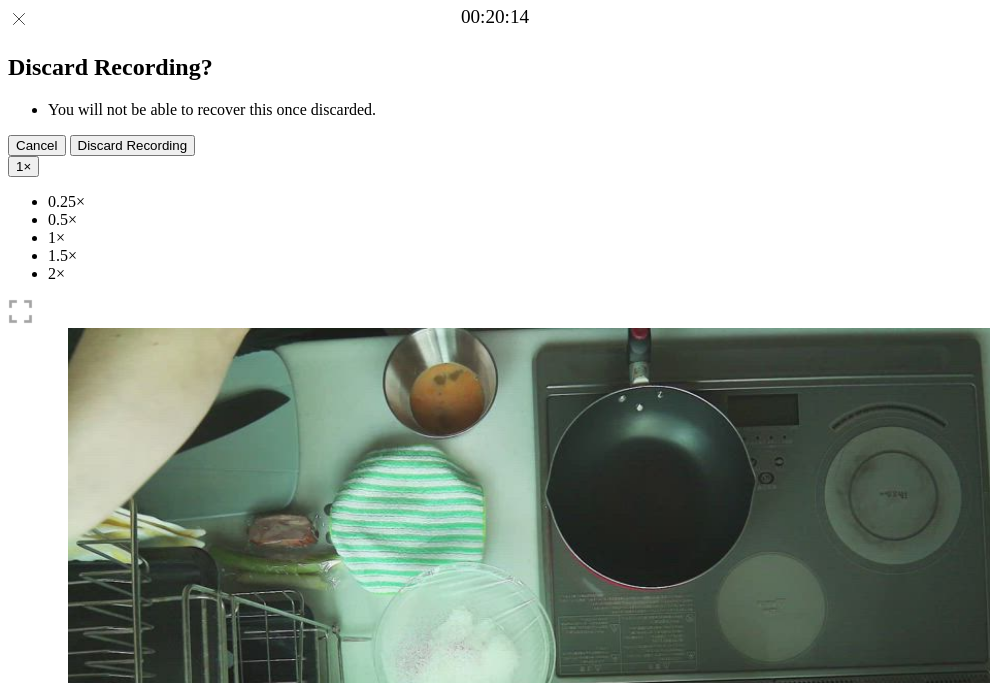 click at bounding box center [180, 1041] 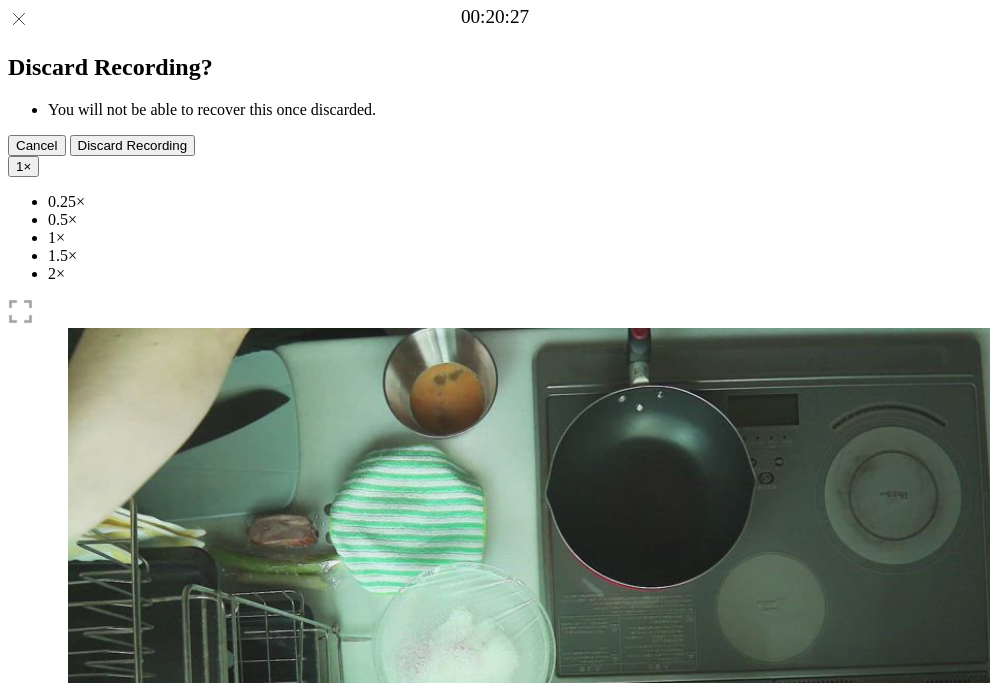 click at bounding box center (495, 902) 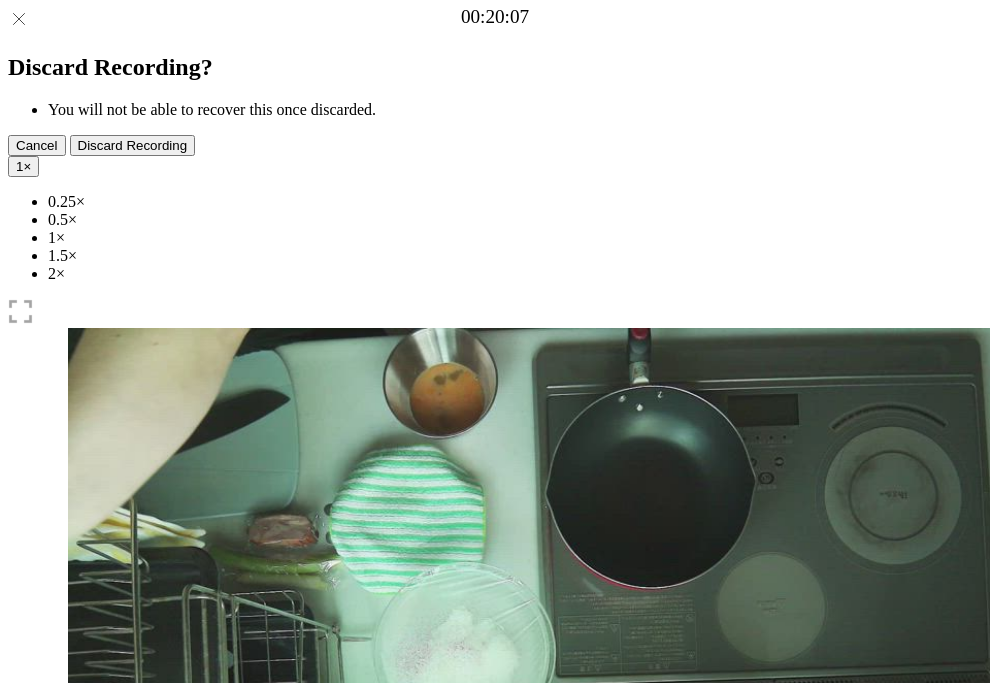 click at bounding box center (104, 1041) 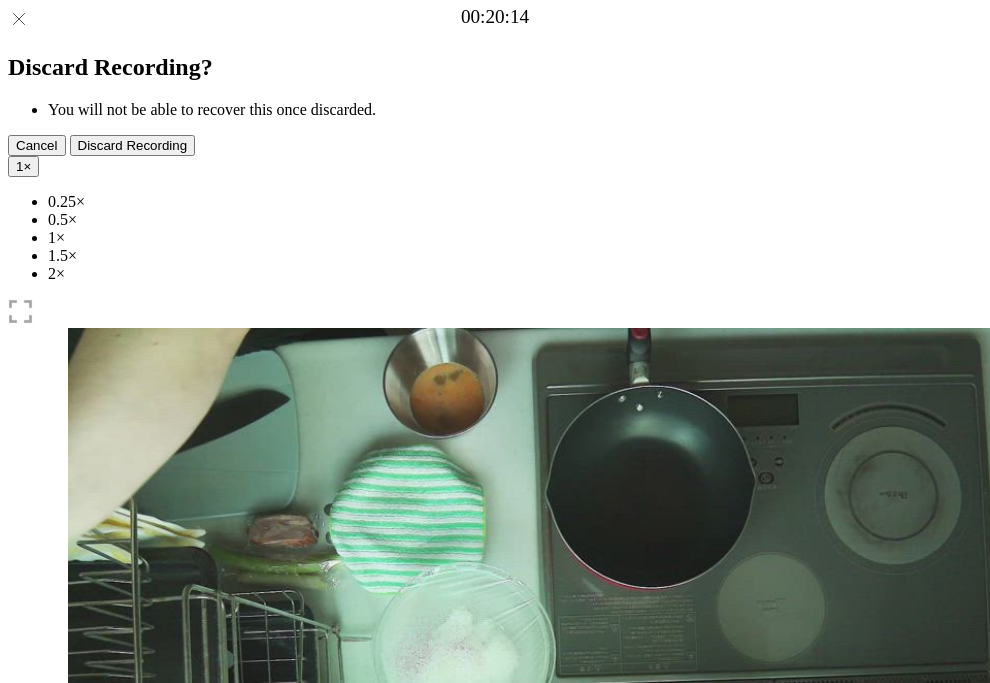 click at bounding box center [180, 1041] 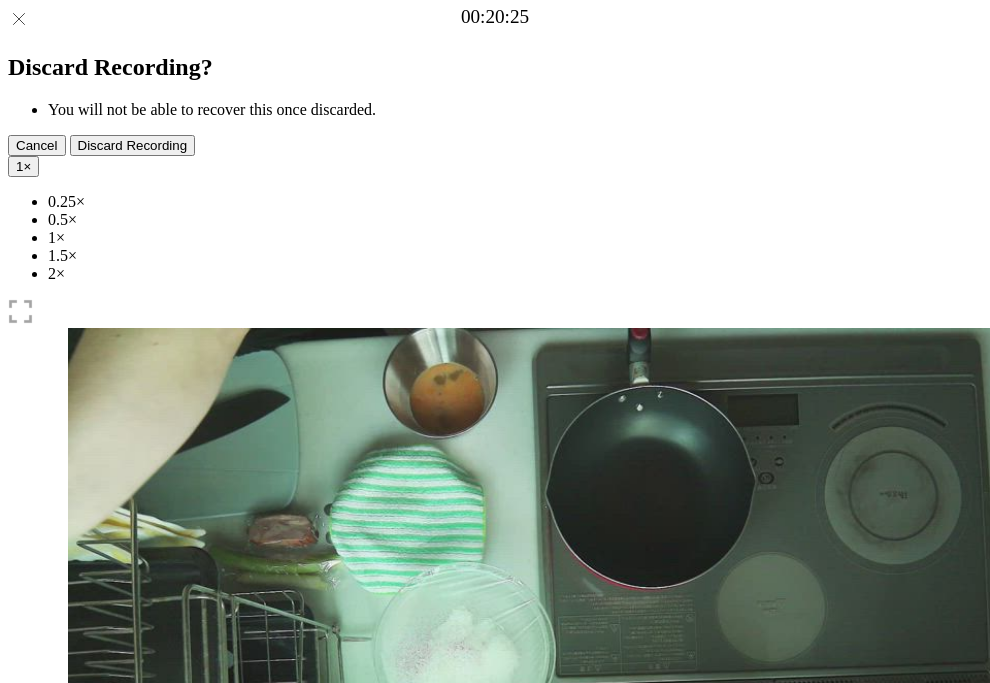 click at bounding box center (104, 1041) 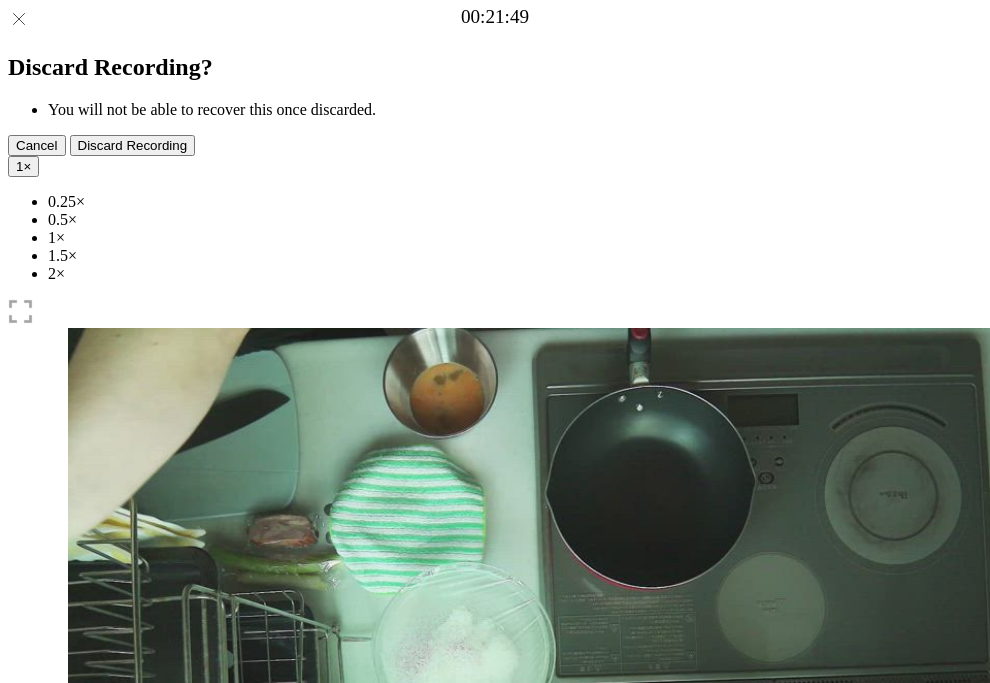 click at bounding box center [180, 1041] 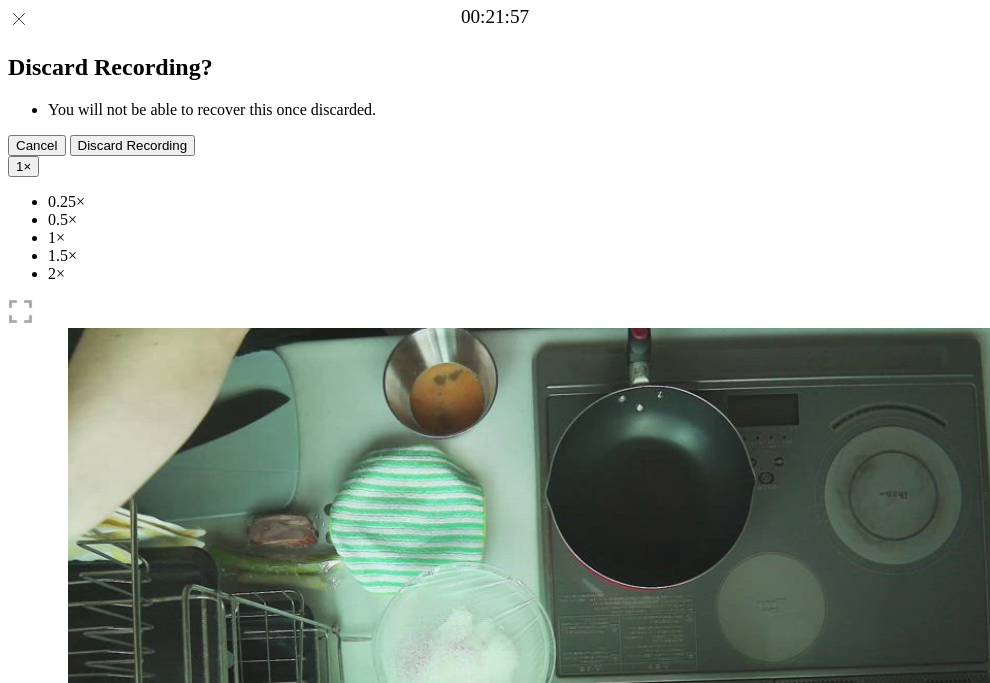 click at bounding box center [104, 1041] 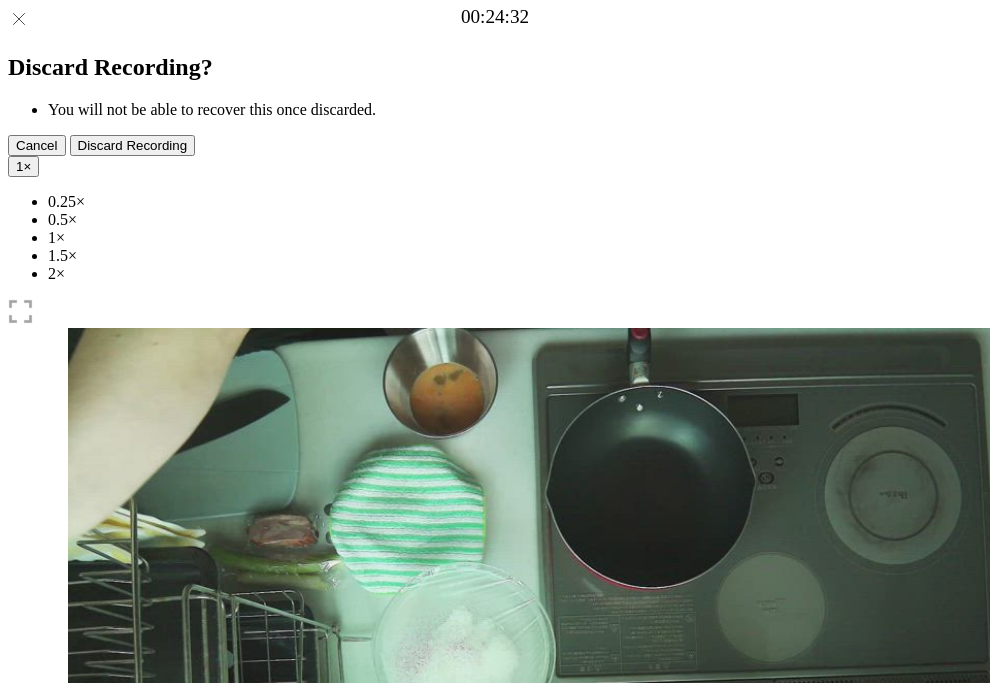 click at bounding box center (180, 1041) 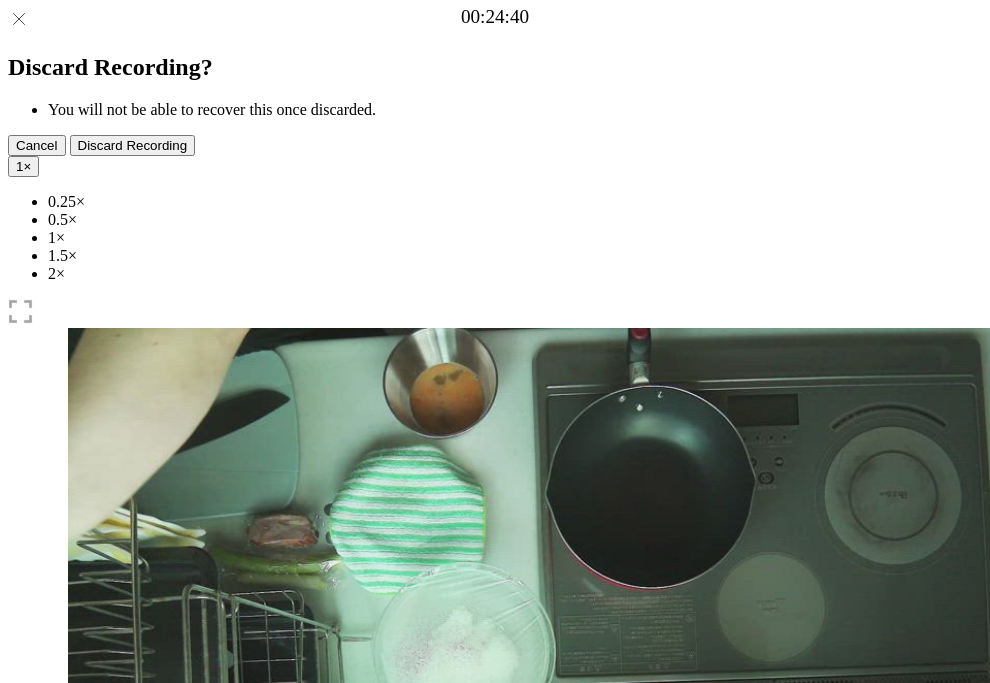 click at bounding box center [563, 606] 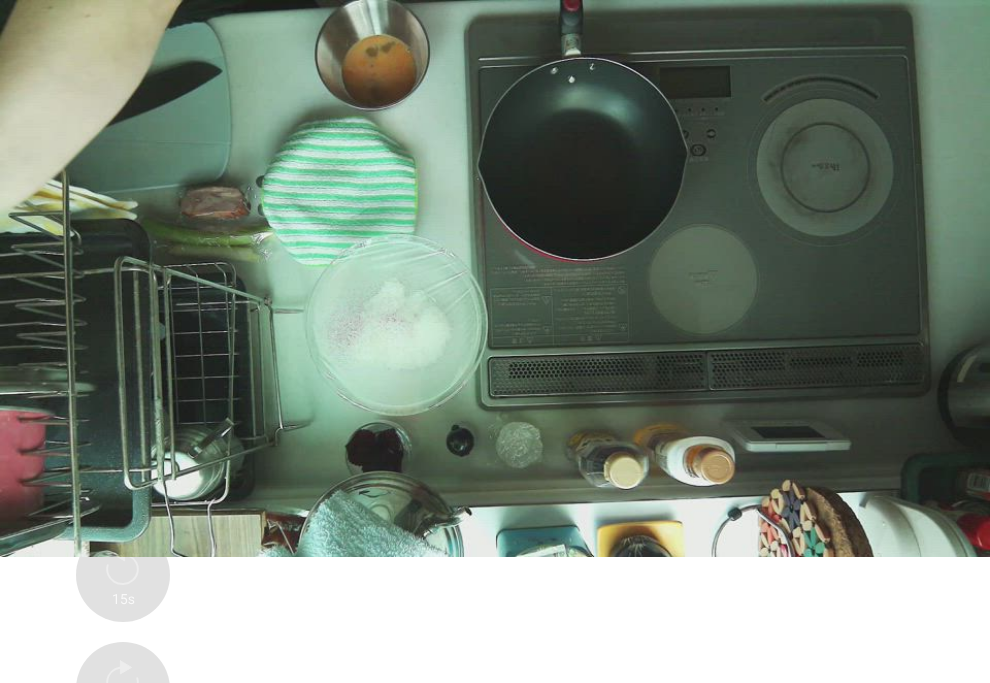 scroll, scrollTop: 4, scrollLeft: 0, axis: vertical 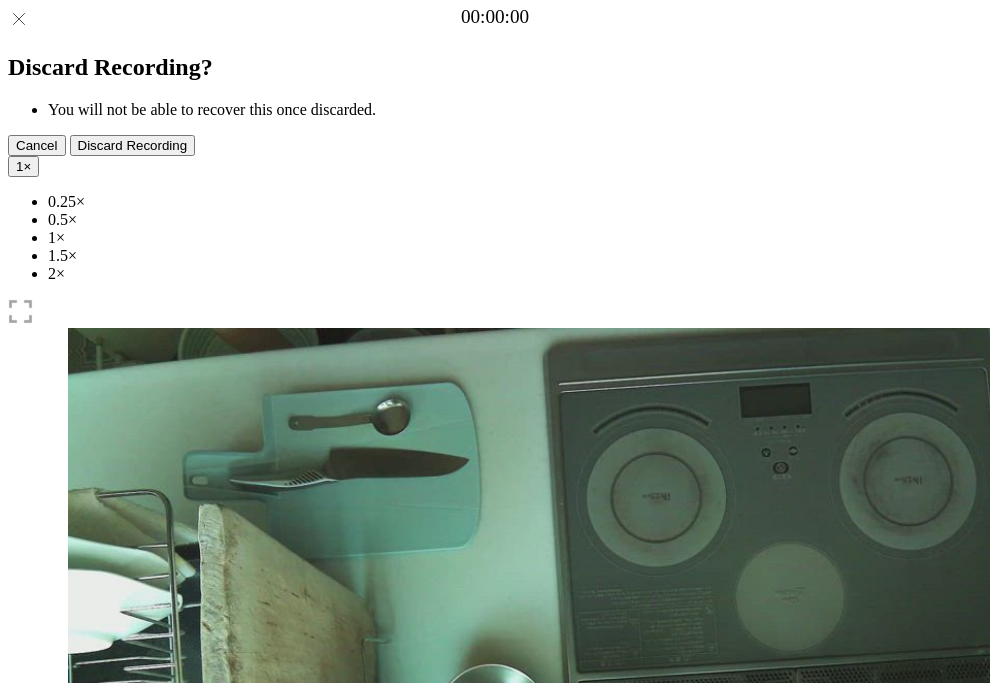 click at bounding box center (563, 606) 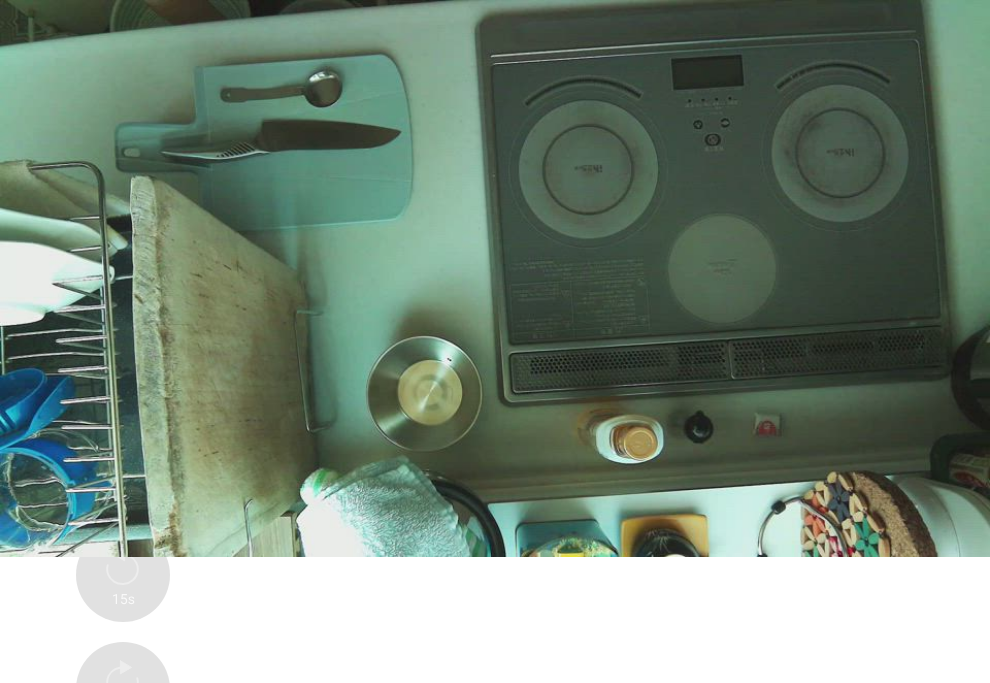 click at bounding box center (169, 1040) 